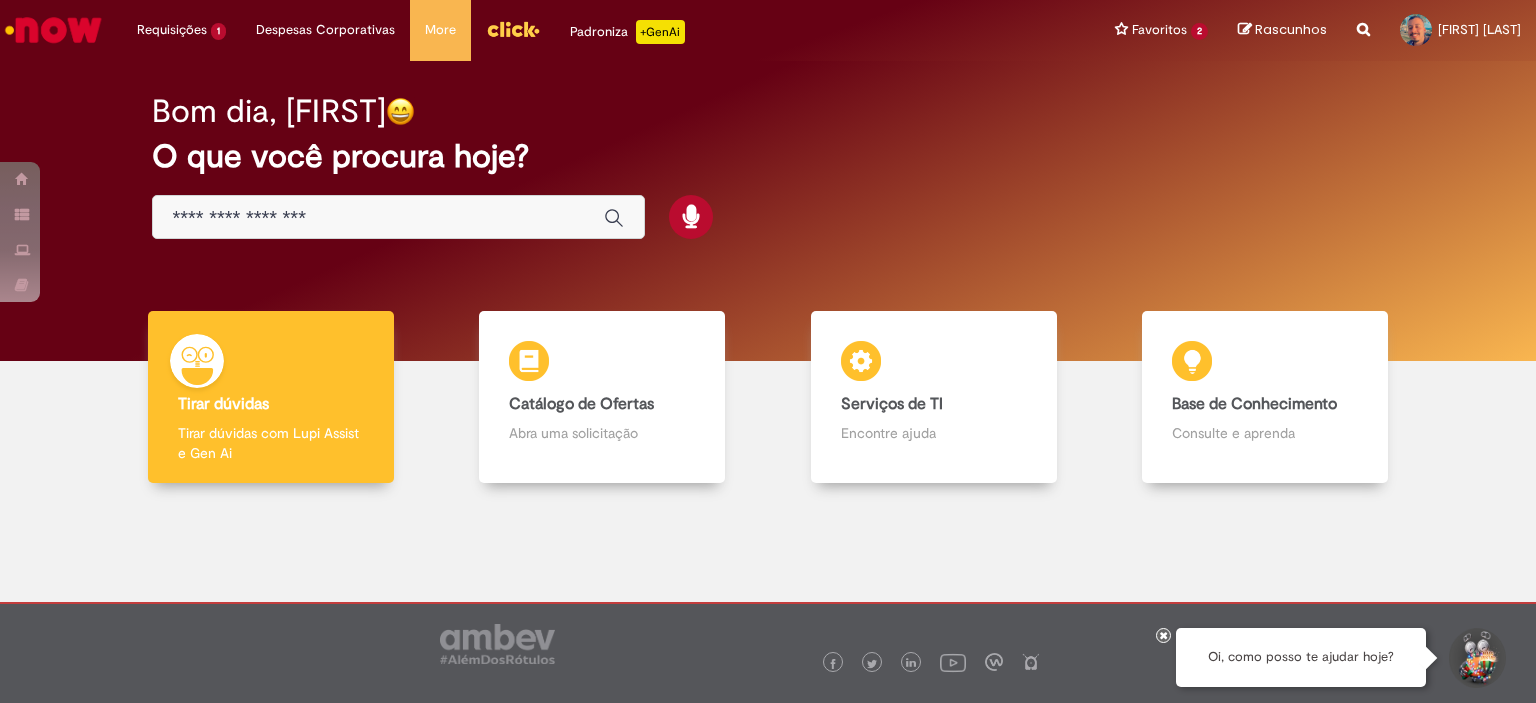 scroll, scrollTop: 0, scrollLeft: 0, axis: both 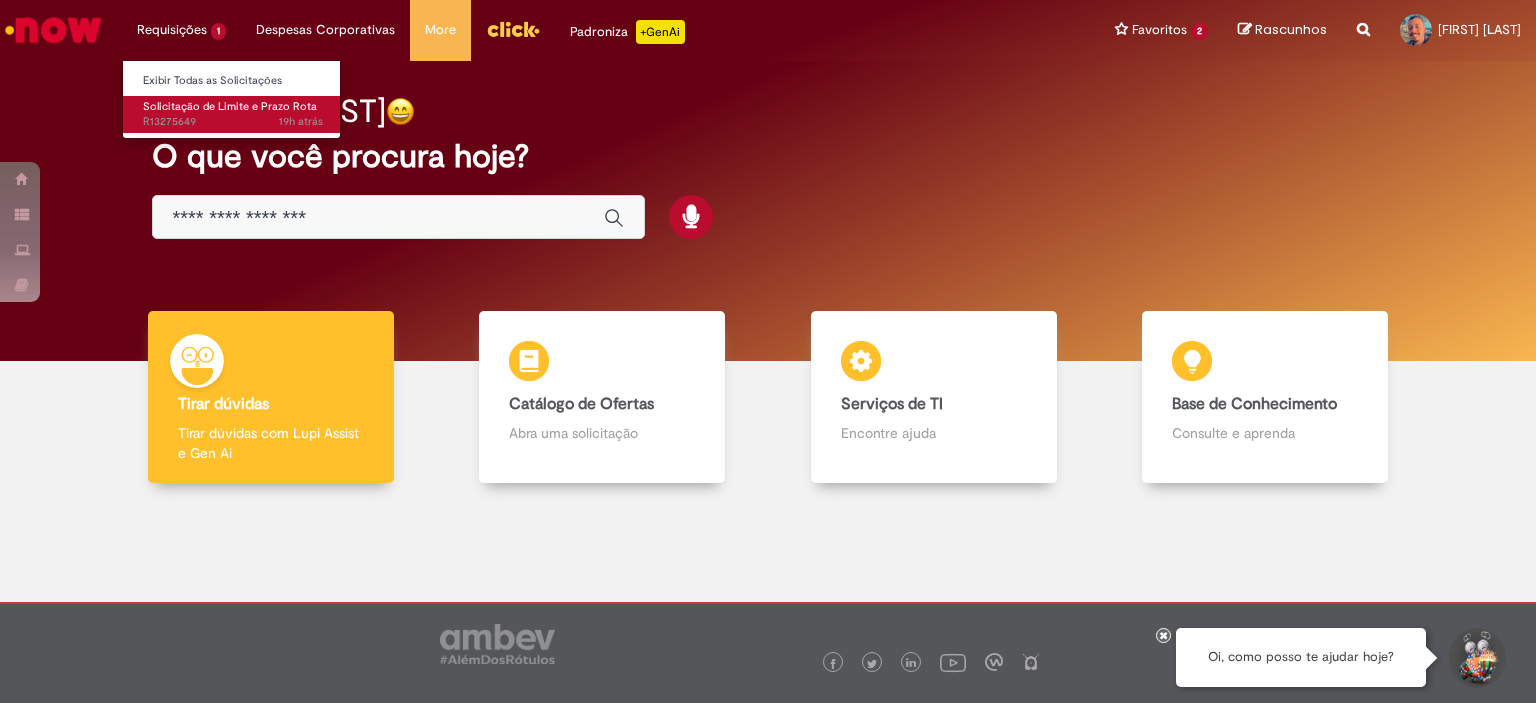 click on "19h atrás 19 horas atrás  R13275649" at bounding box center [233, 122] 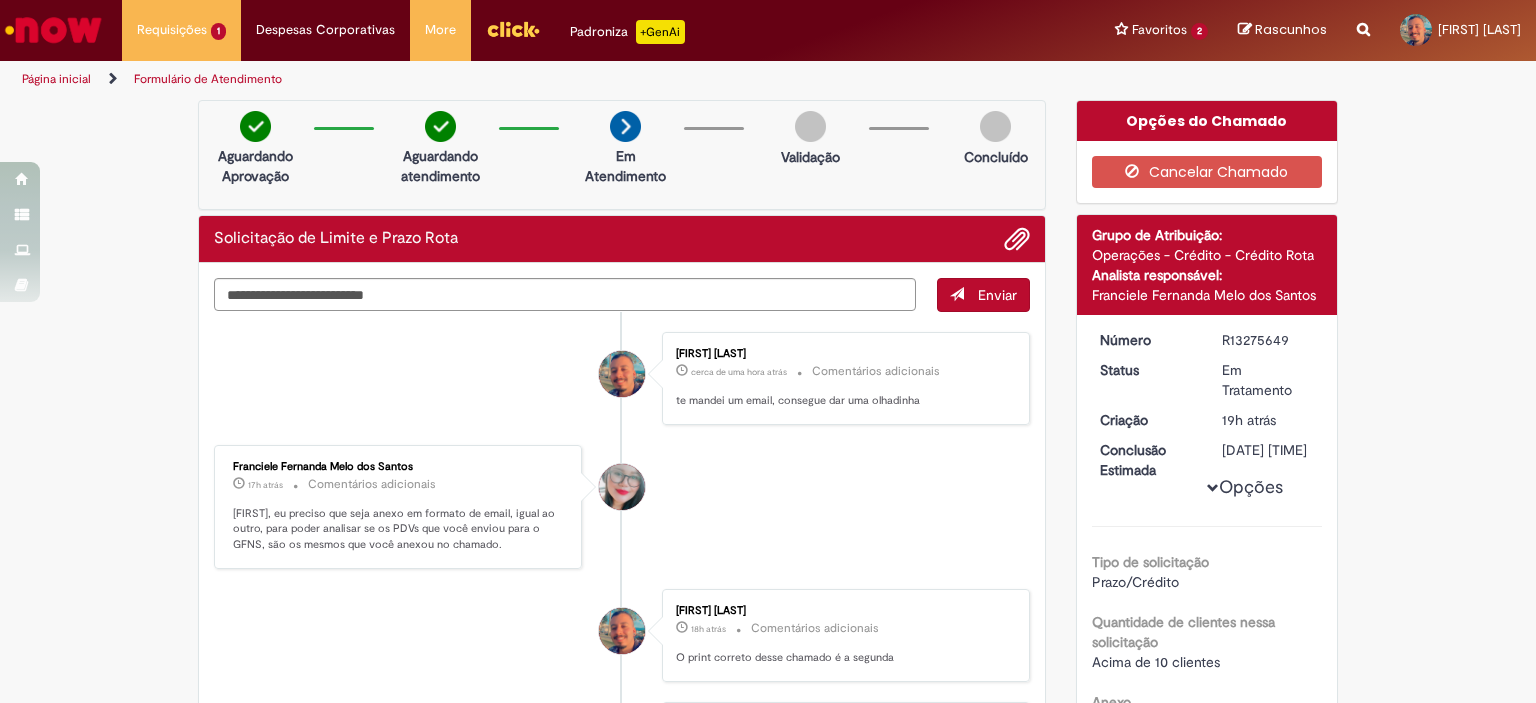 scroll, scrollTop: 0, scrollLeft: 0, axis: both 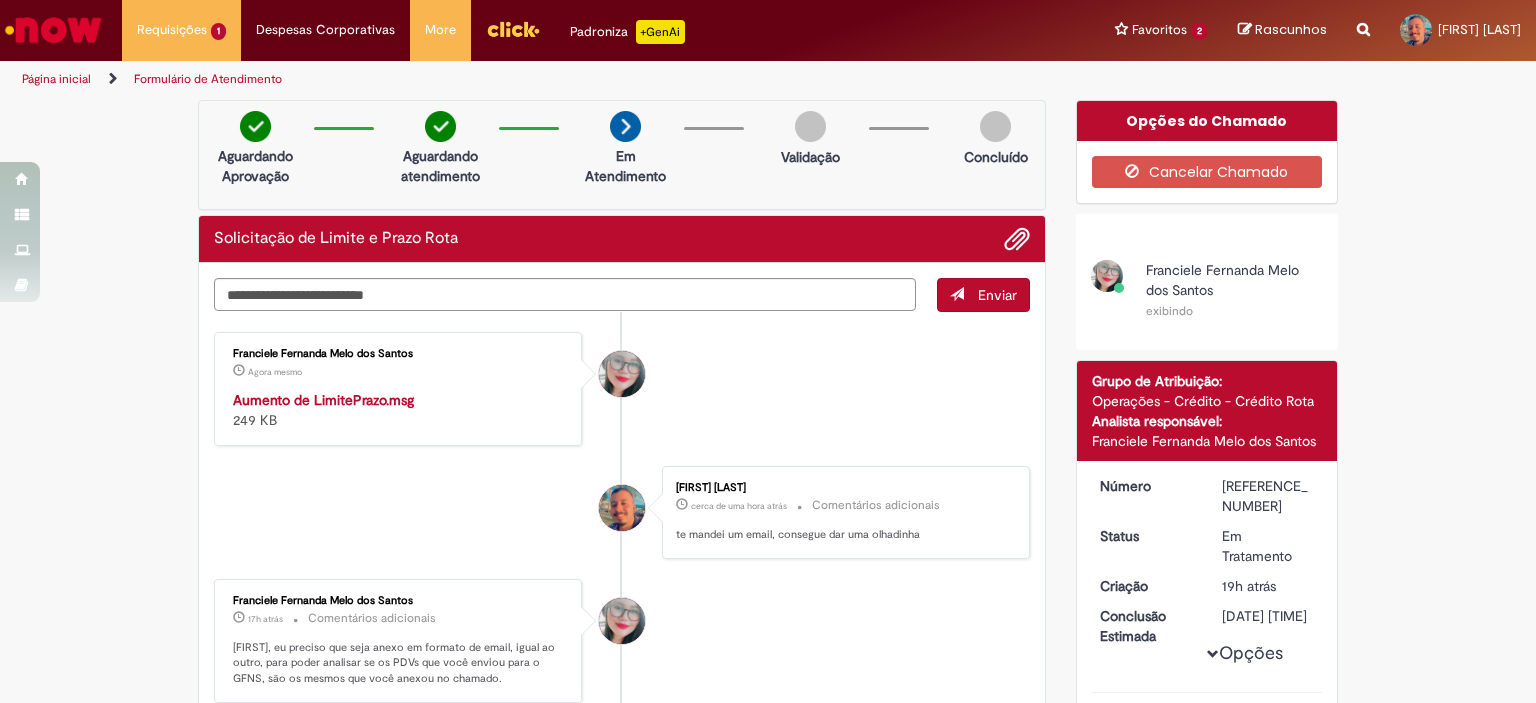 click on "Aumento de LimitePrazo.msg" at bounding box center (323, 400) 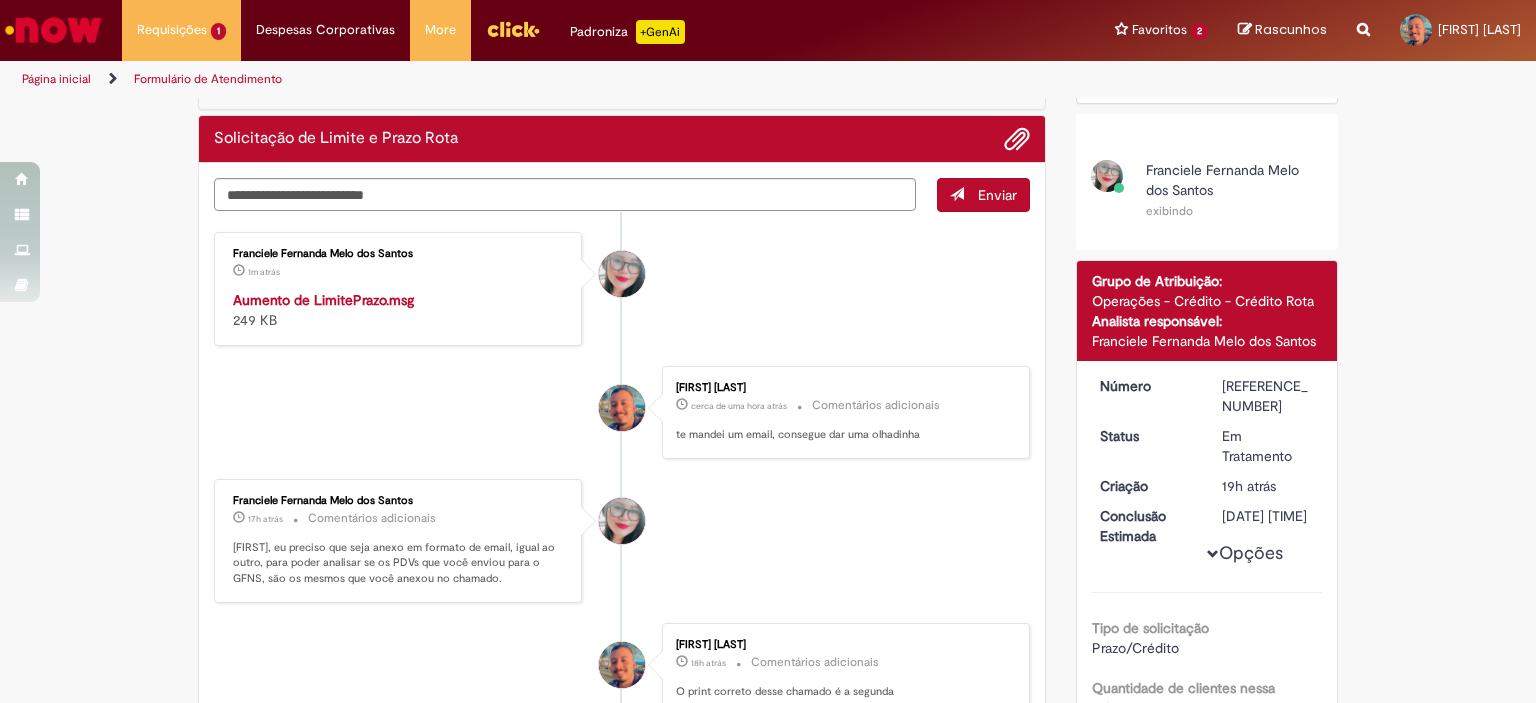 scroll, scrollTop: 0, scrollLeft: 0, axis: both 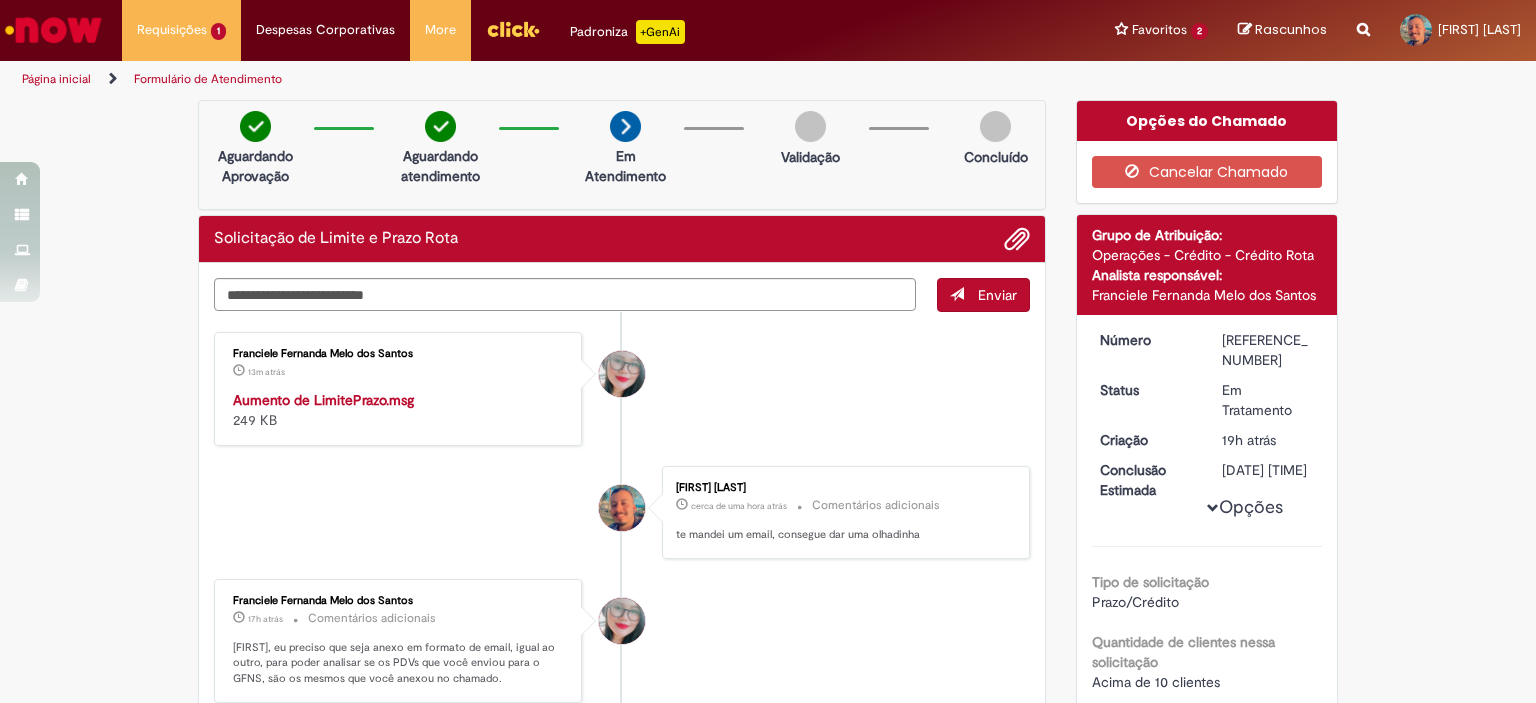 click on "Franciele Fernanda Melo dos Santos
13m atrás 13 minutos atrás
Aumento de LimitePrazo.msg  249 KB" at bounding box center [622, 389] 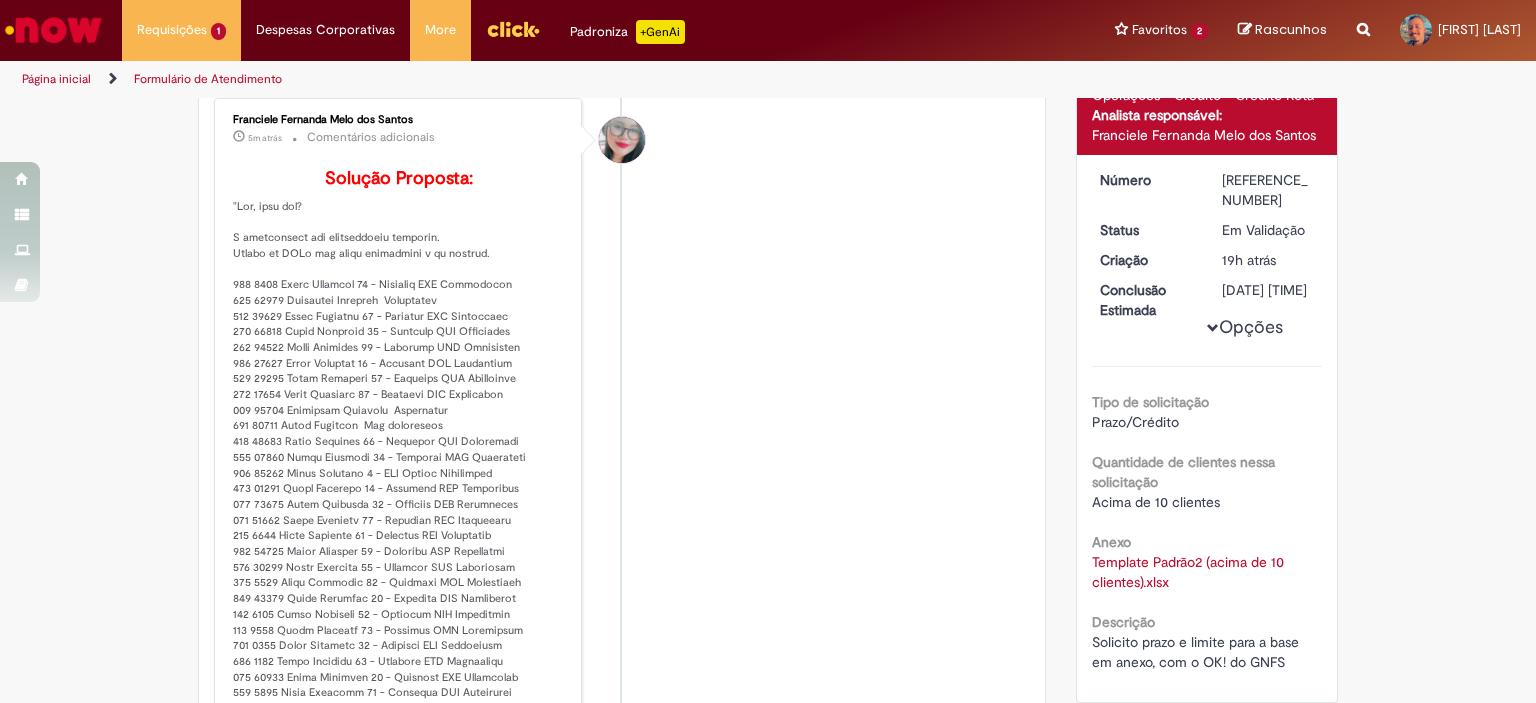 scroll, scrollTop: 100, scrollLeft: 0, axis: vertical 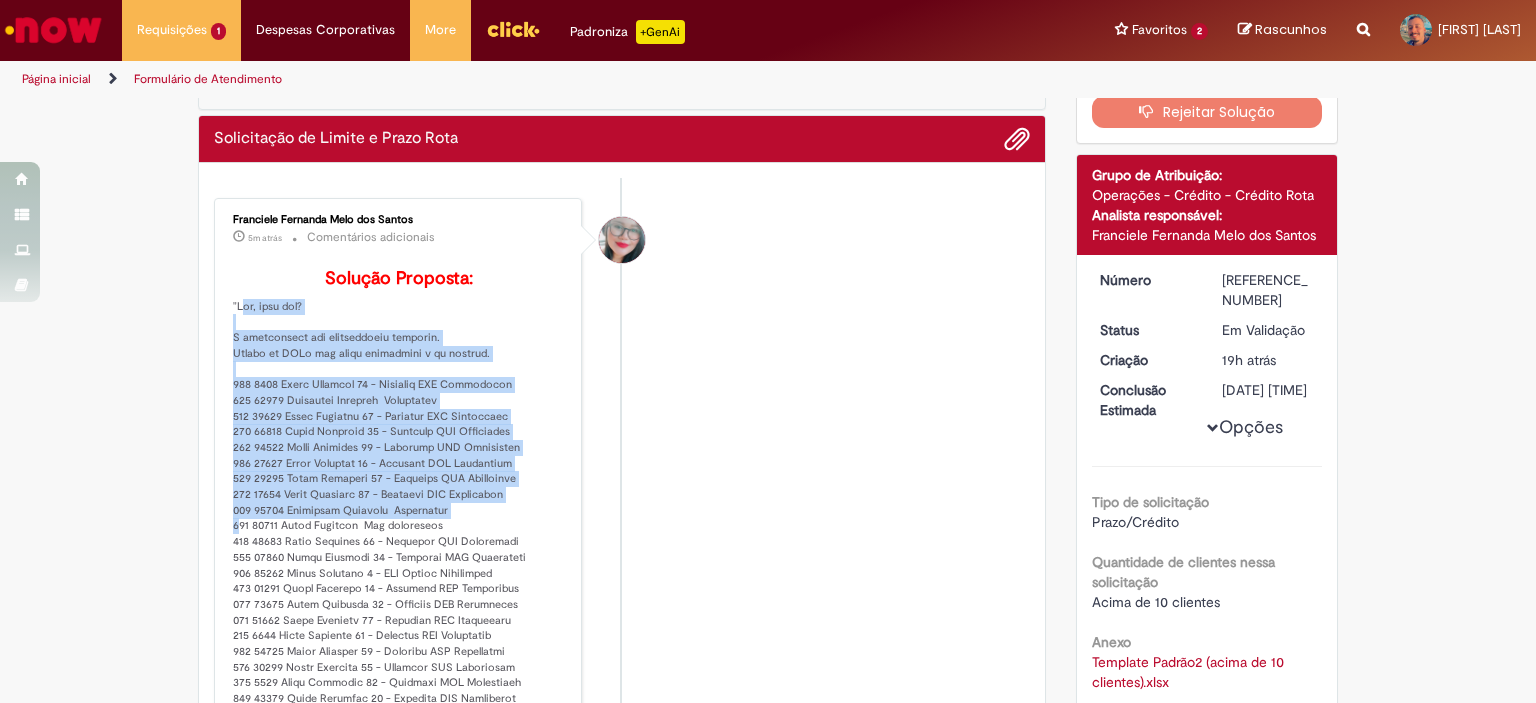 drag, startPoint x: 218, startPoint y: 329, endPoint x: 508, endPoint y: 527, distance: 351.1467 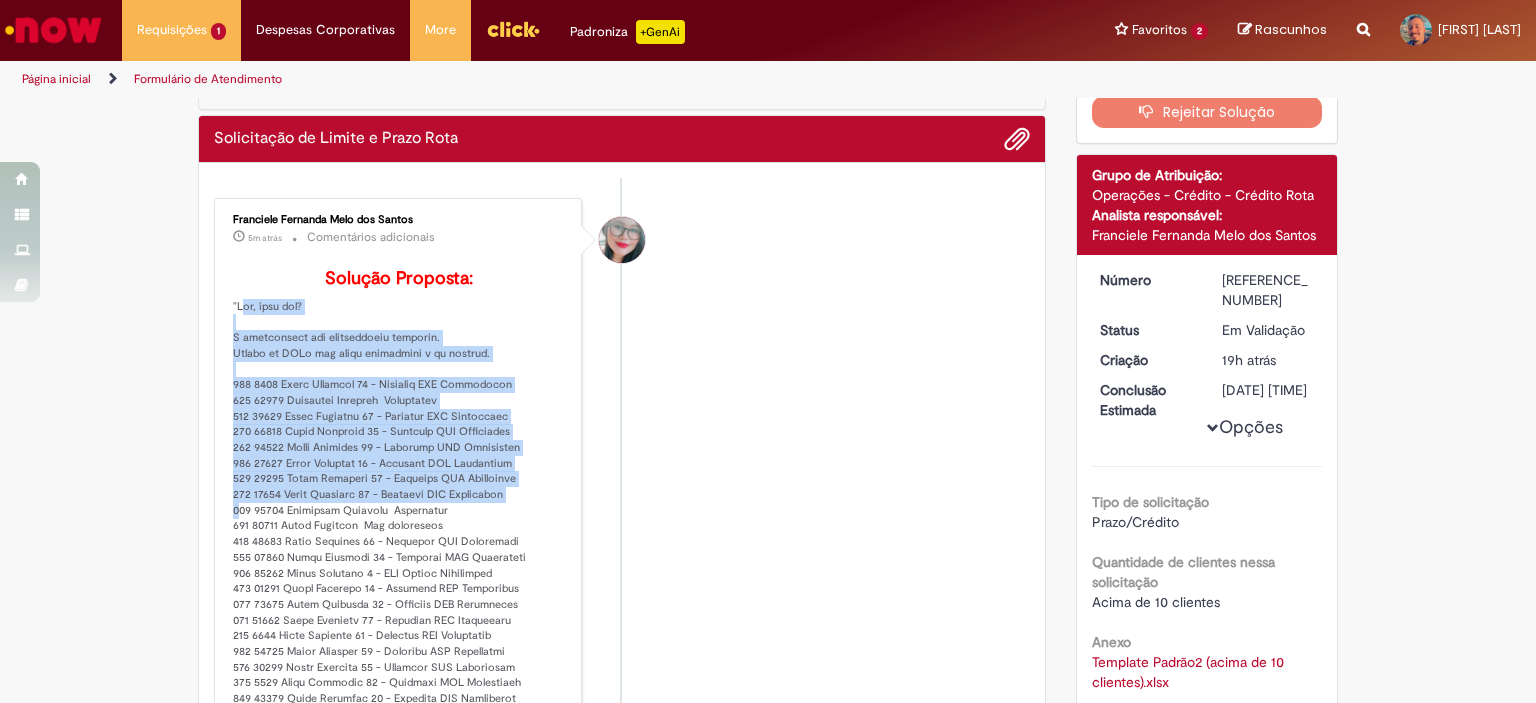 click on "Franciele Fernanda Melo dos Santos
5m atrás 5 minutos atrás     Comentários adicionais
Solução Proposta:" at bounding box center [398, 696] 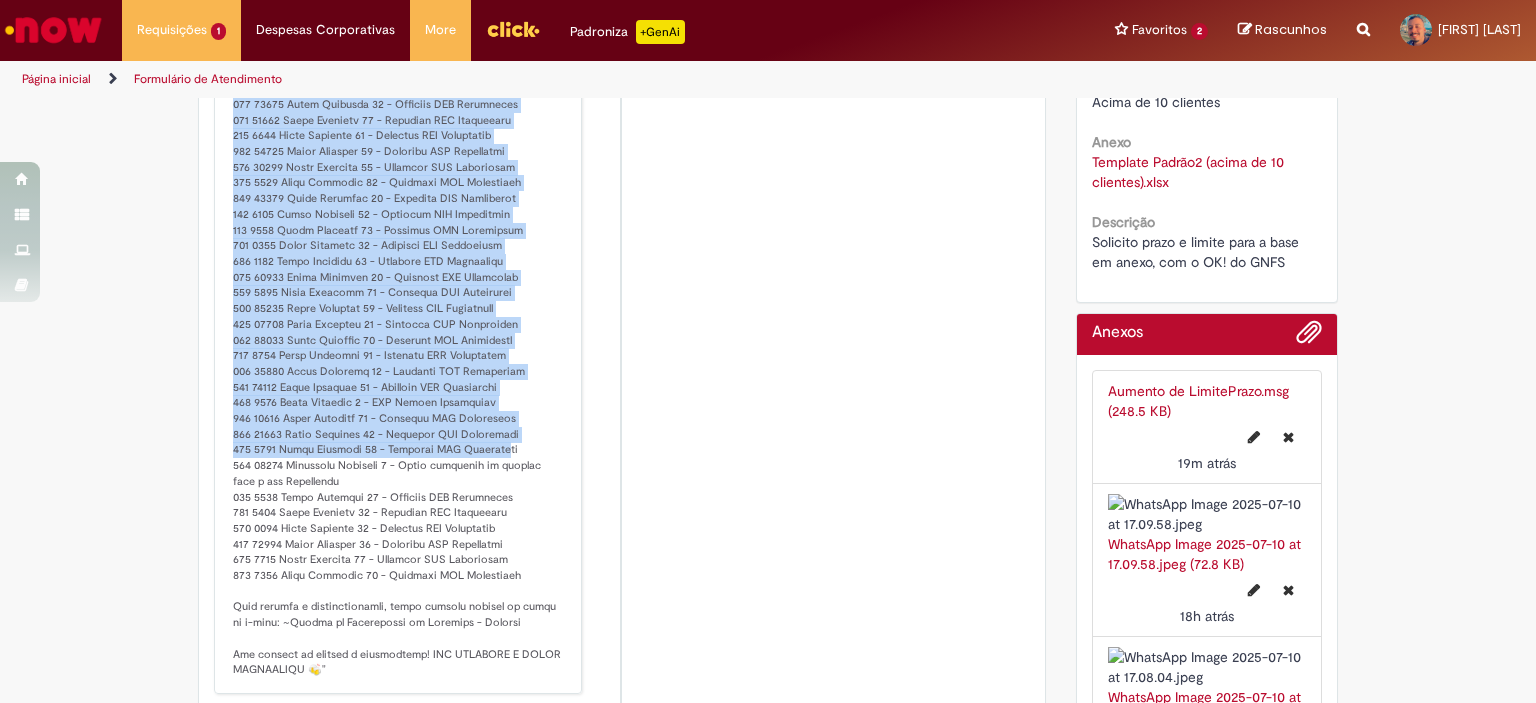 scroll, scrollTop: 800, scrollLeft: 0, axis: vertical 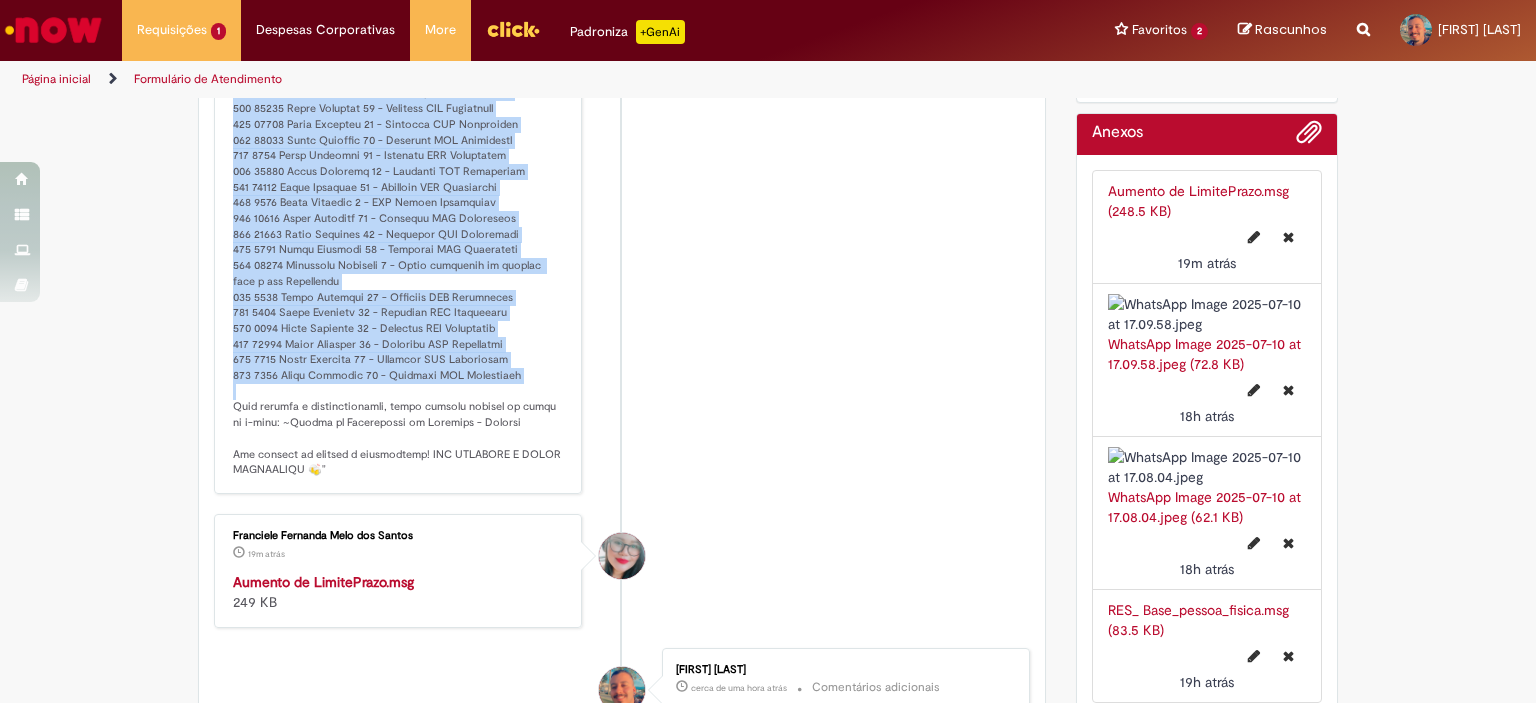 drag, startPoint x: 216, startPoint y: 412, endPoint x: 503, endPoint y: 402, distance: 287.17416 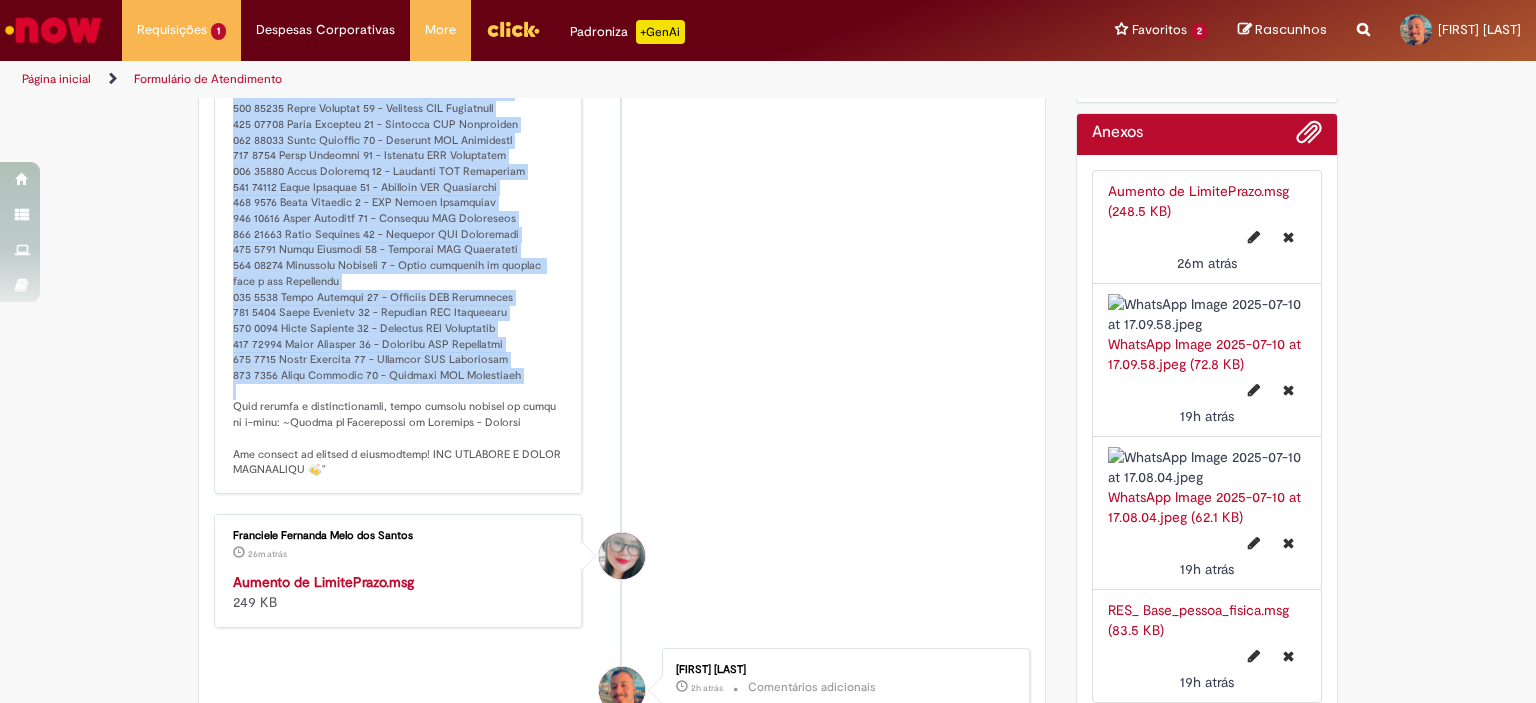 scroll, scrollTop: 0, scrollLeft: 0, axis: both 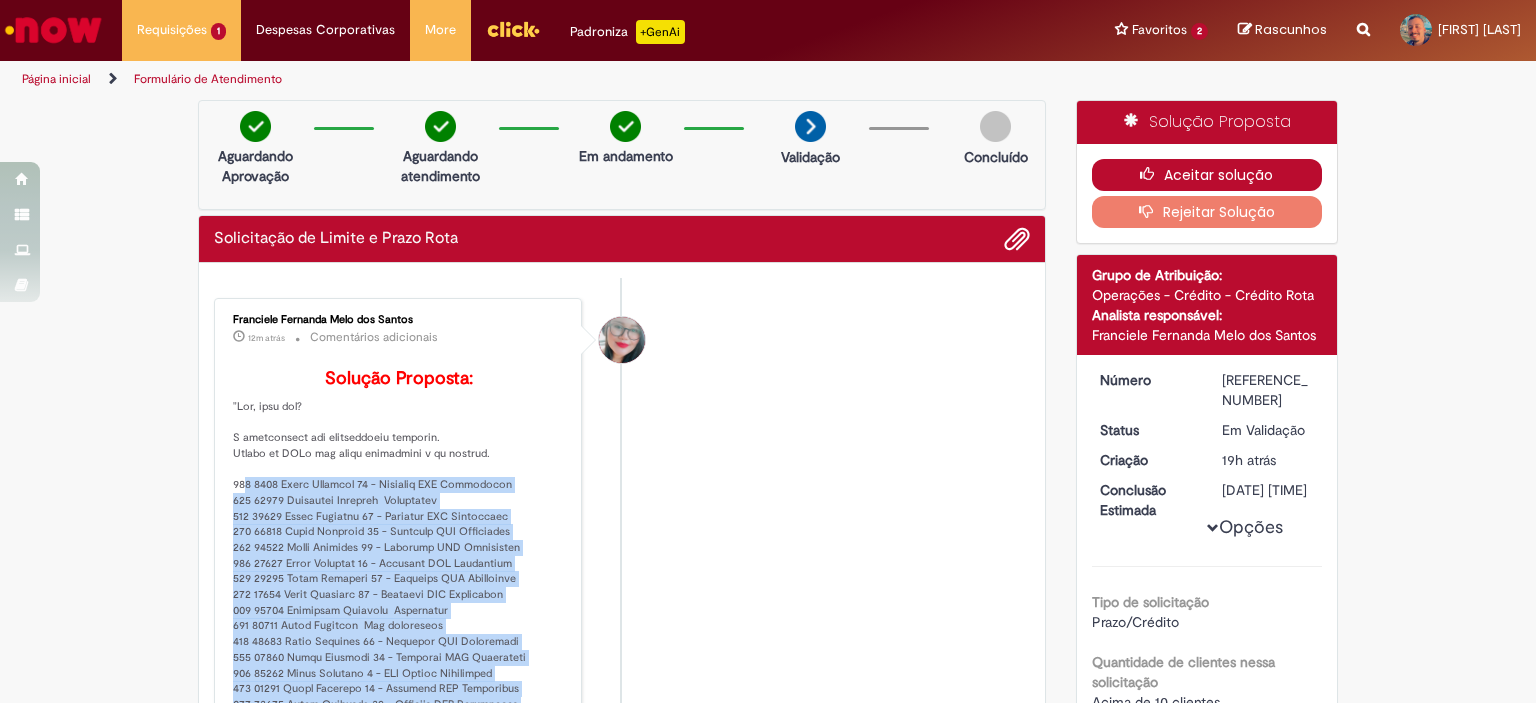 click on "Aceitar solução" at bounding box center (1207, 175) 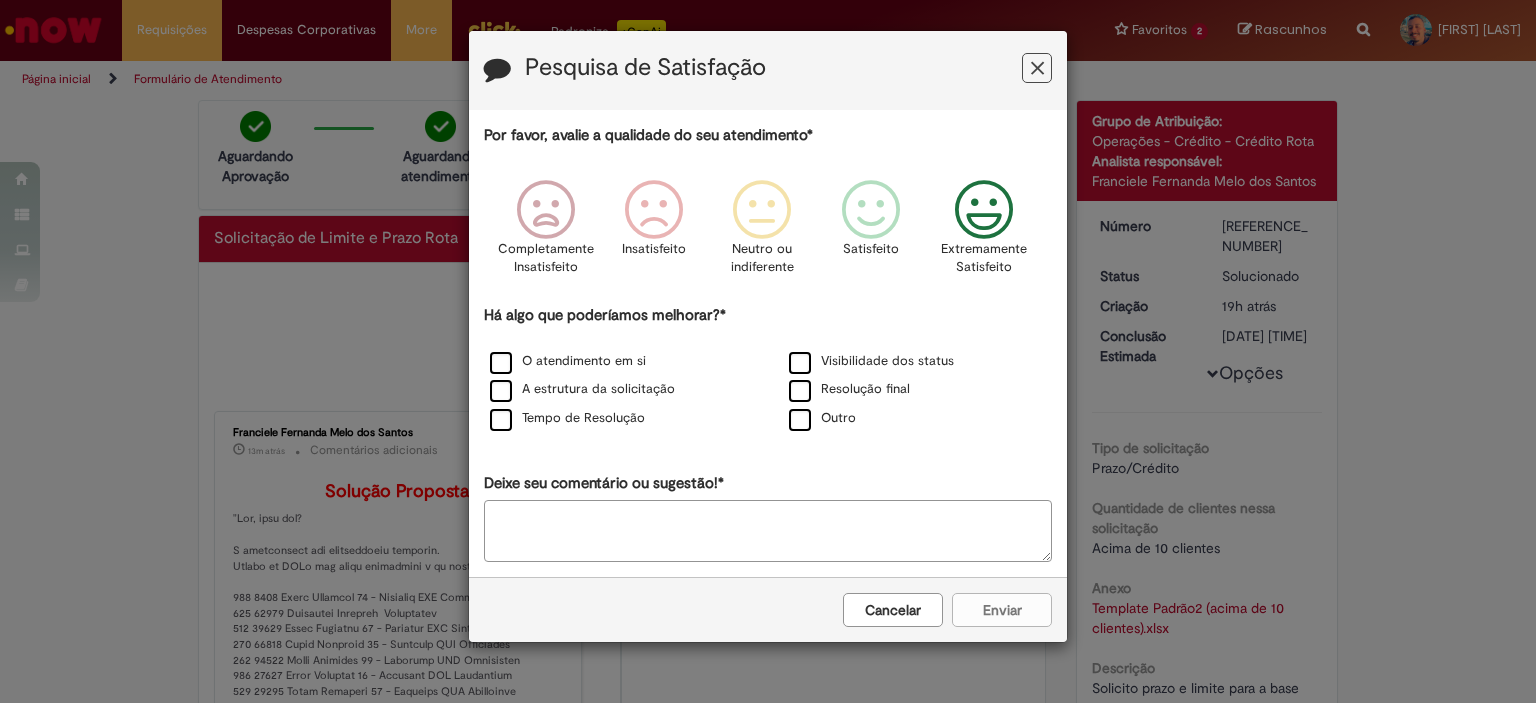 click at bounding box center (984, 210) 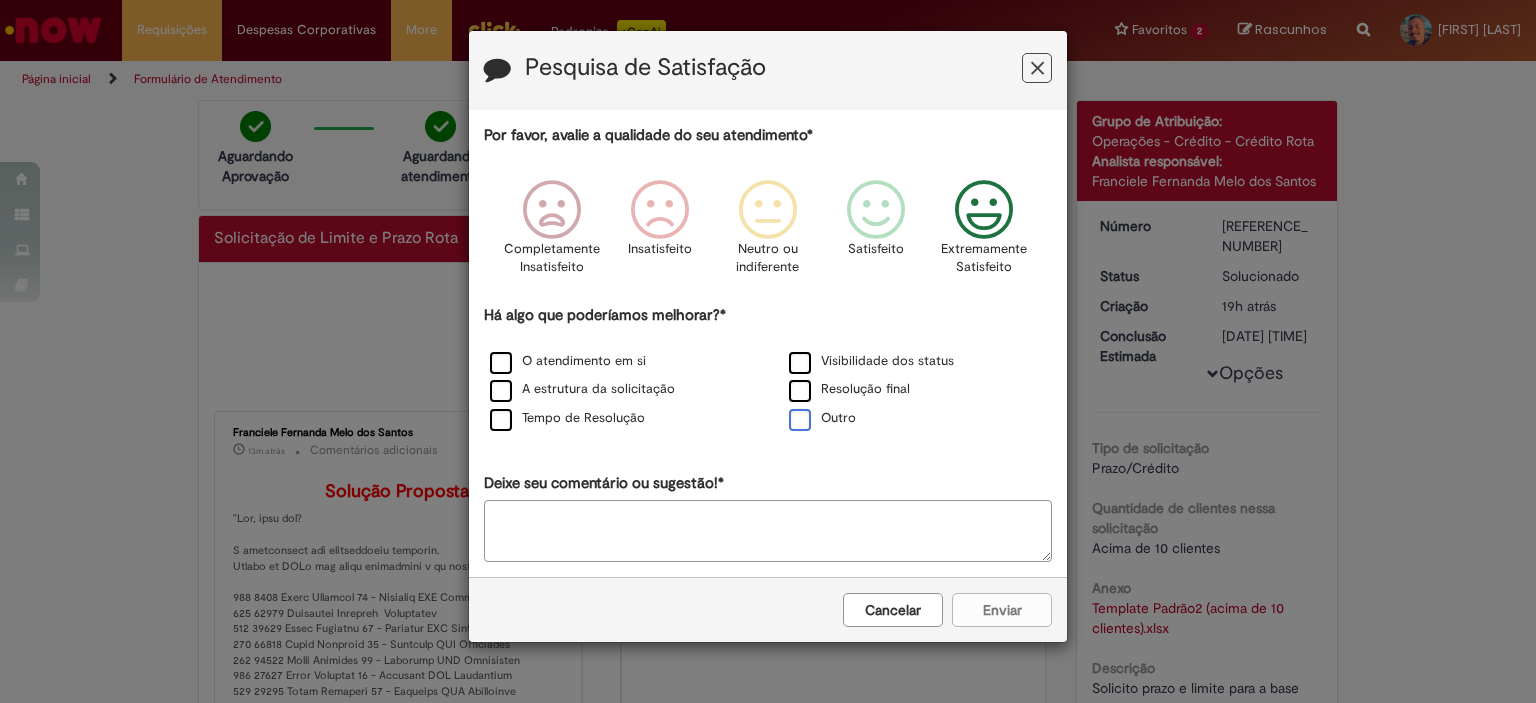 click on "Outro" at bounding box center (822, 418) 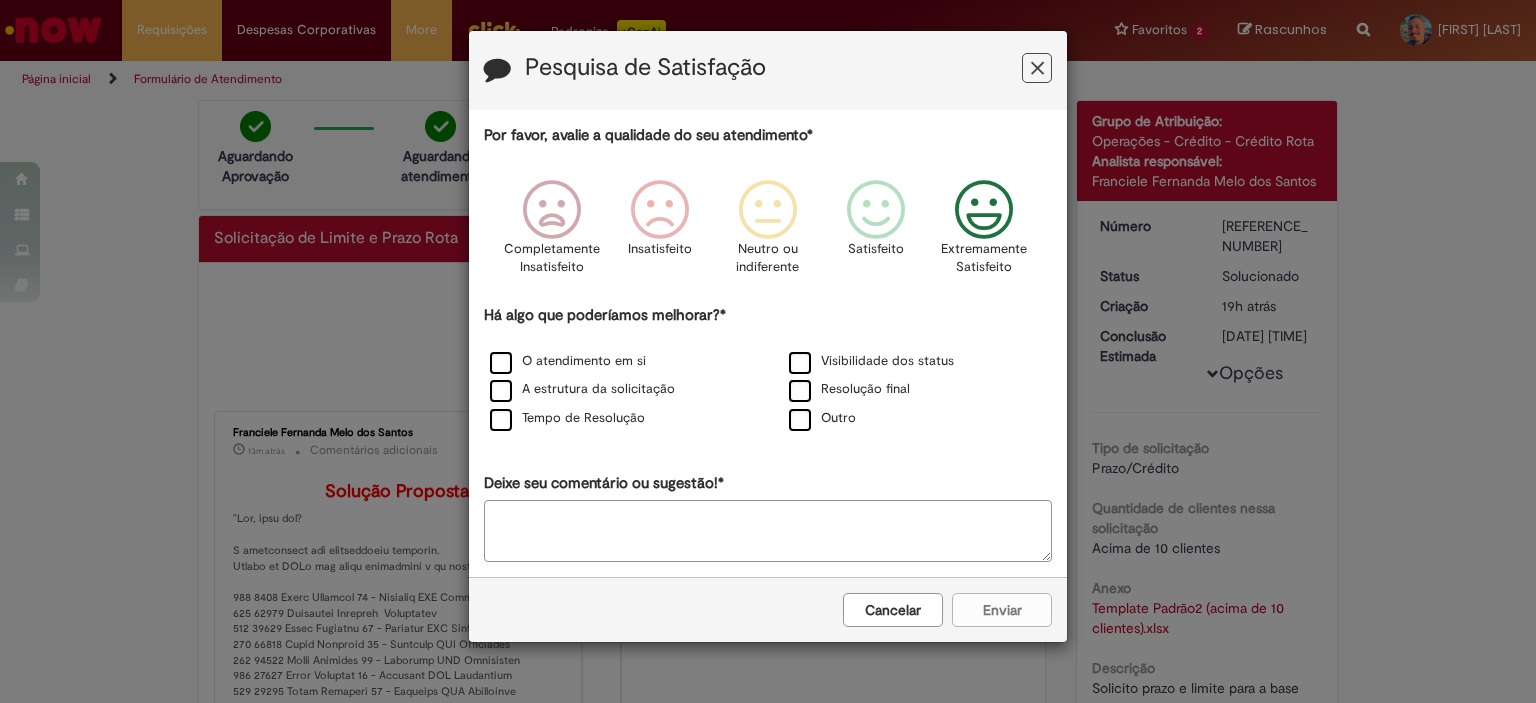 click on "Cancelar   Enviar" at bounding box center [768, 609] 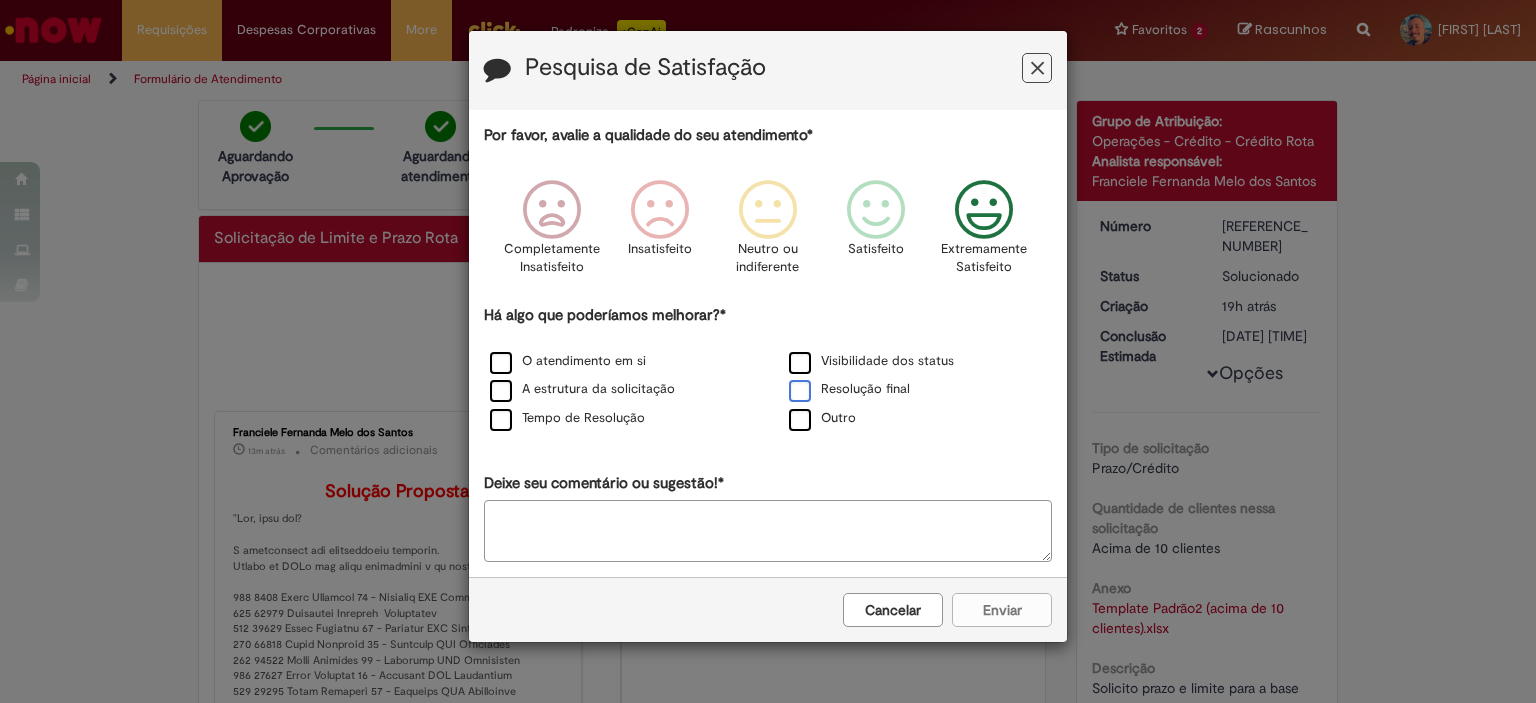 click on "Resolução final" at bounding box center [917, 390] 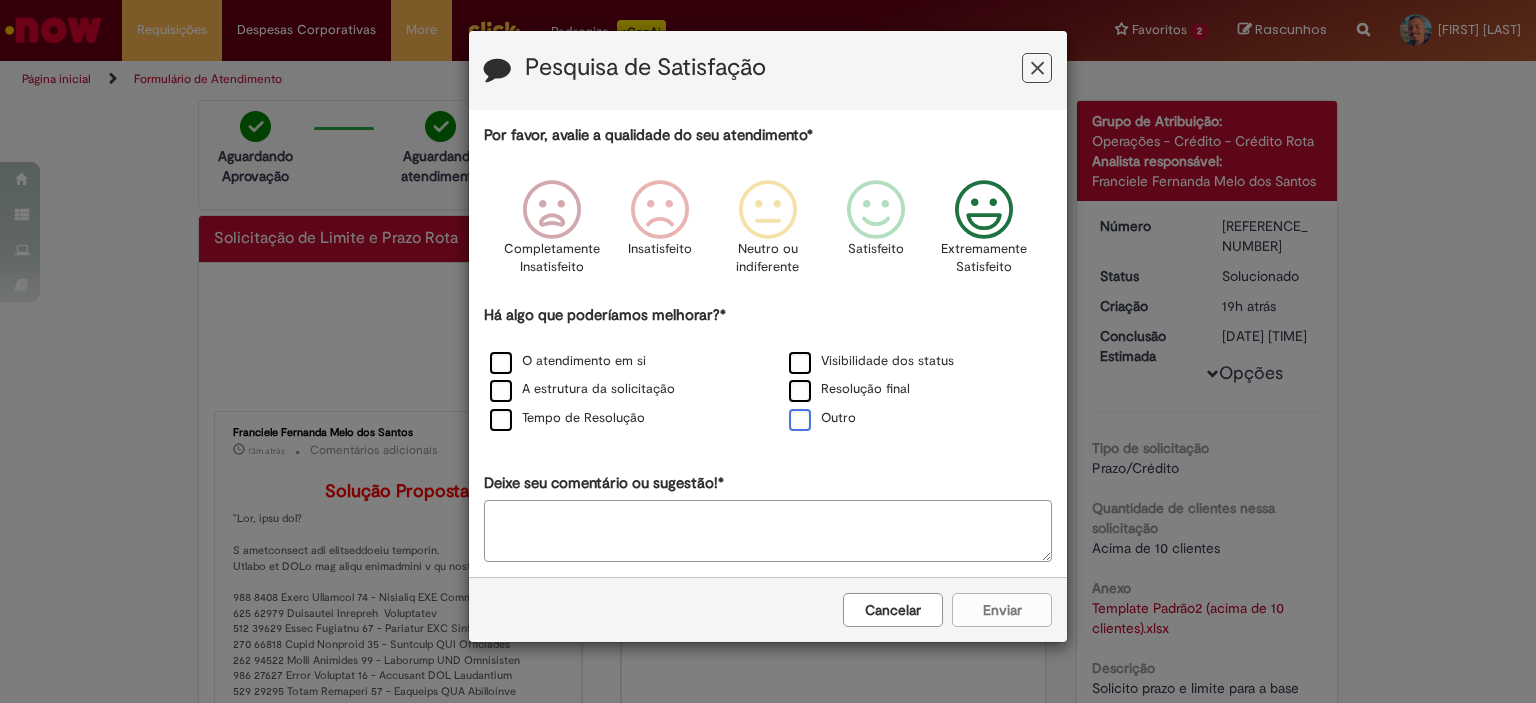 click on "Outro" at bounding box center [822, 418] 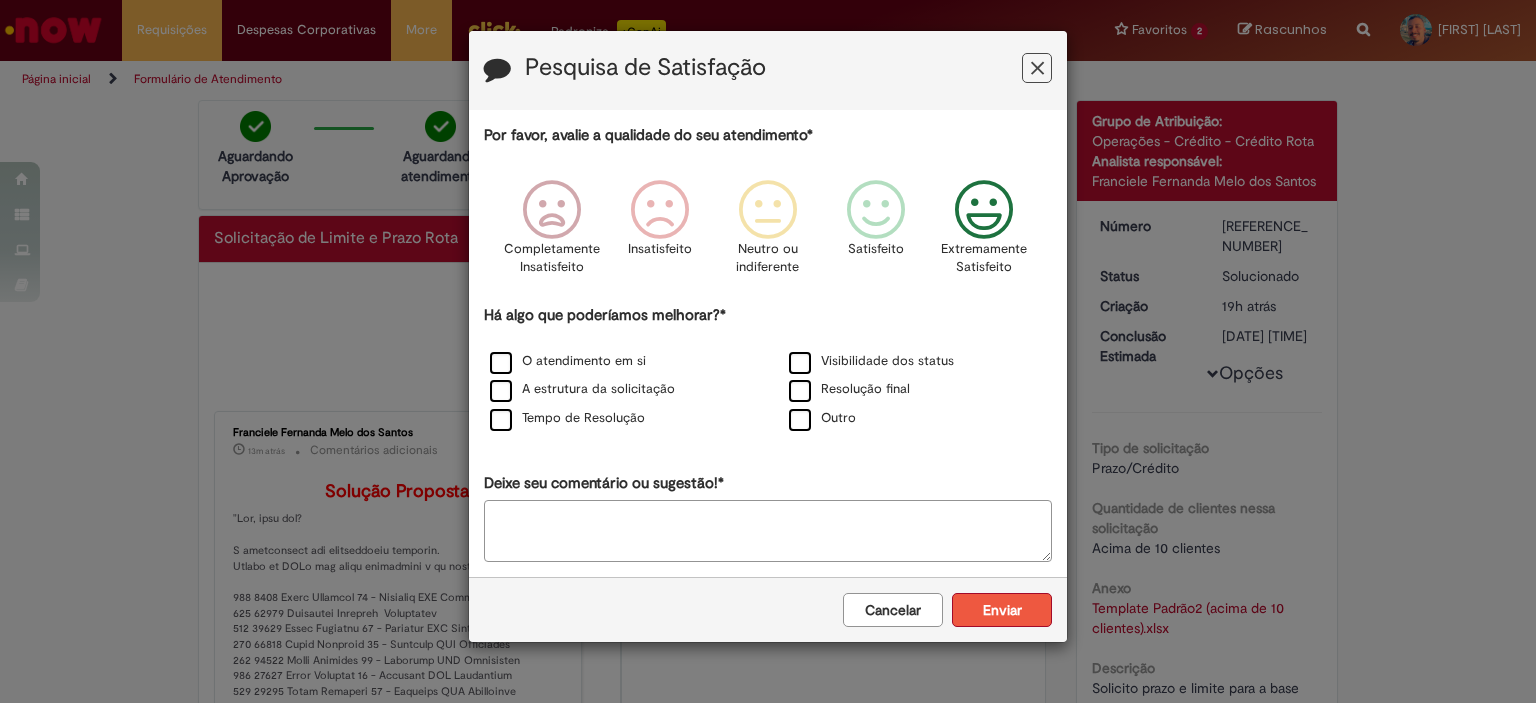 click on "Enviar" at bounding box center (1002, 610) 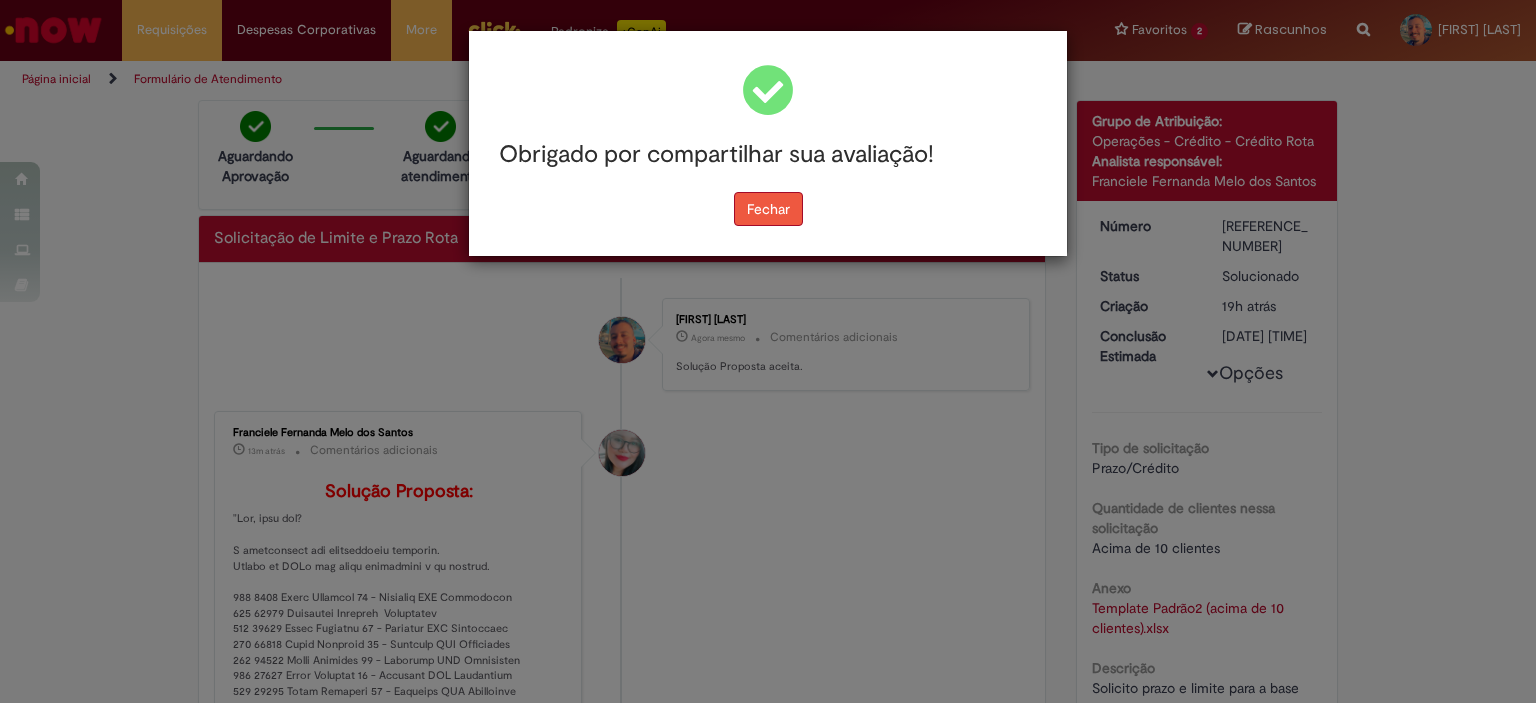 click on "Fechar" at bounding box center (768, 209) 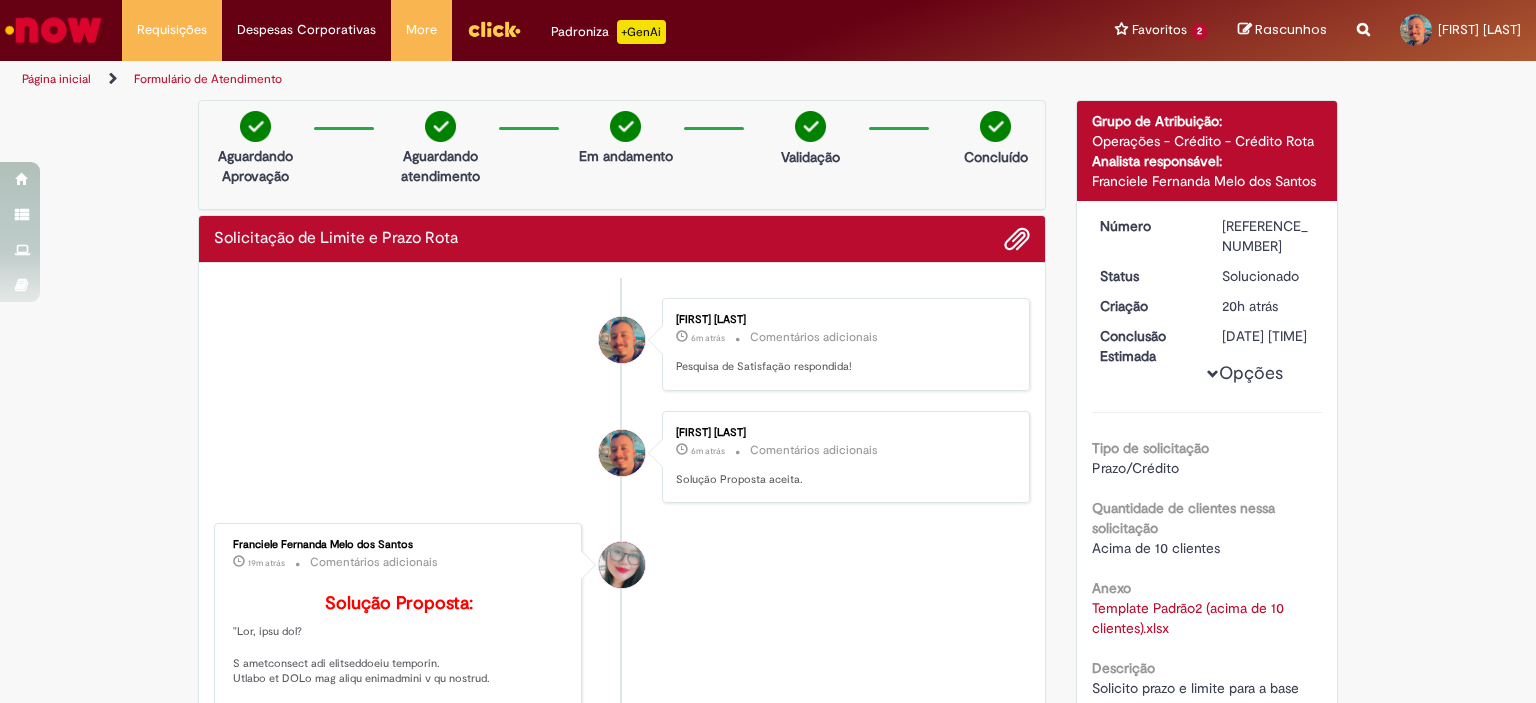 drag, startPoint x: 316, startPoint y: 0, endPoint x: 818, endPoint y: 48, distance: 504.2896 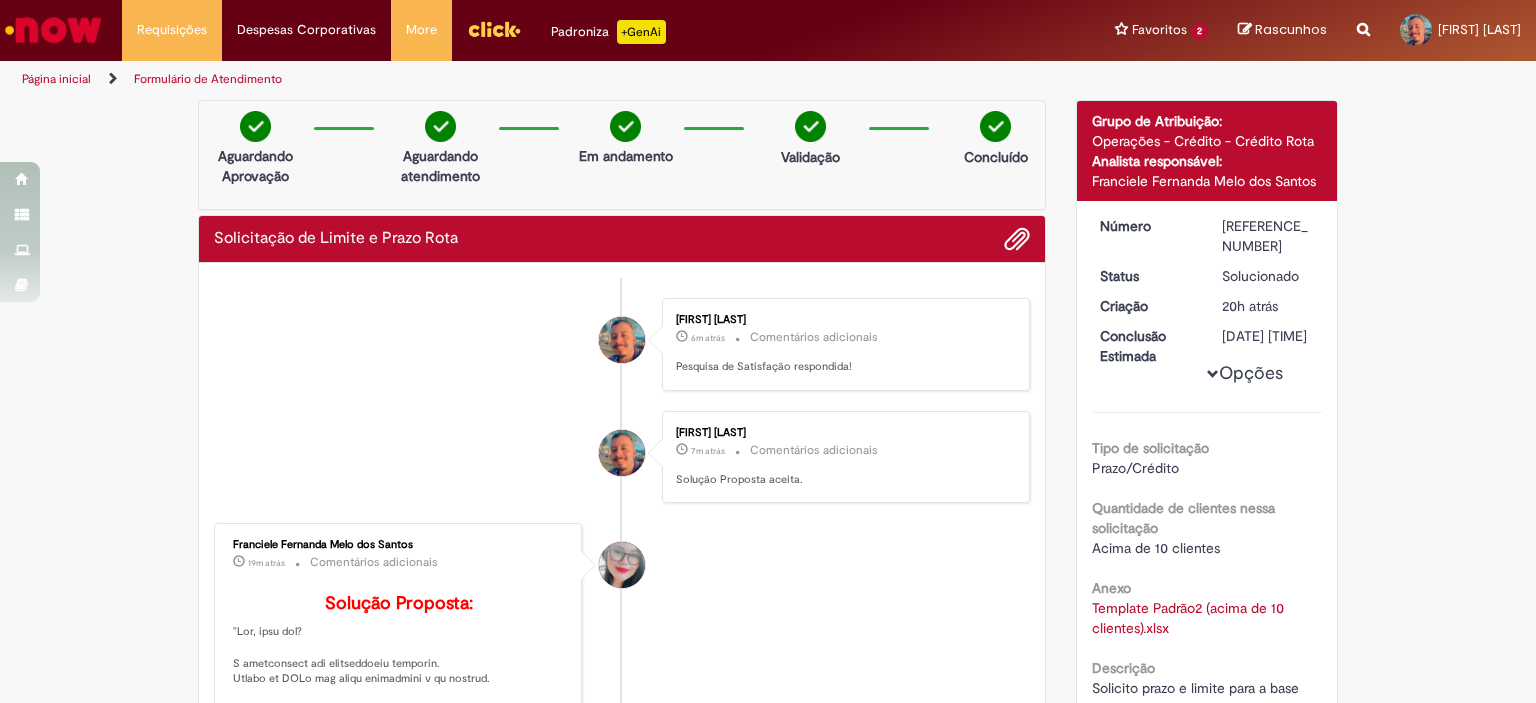 click at bounding box center (53, 30) 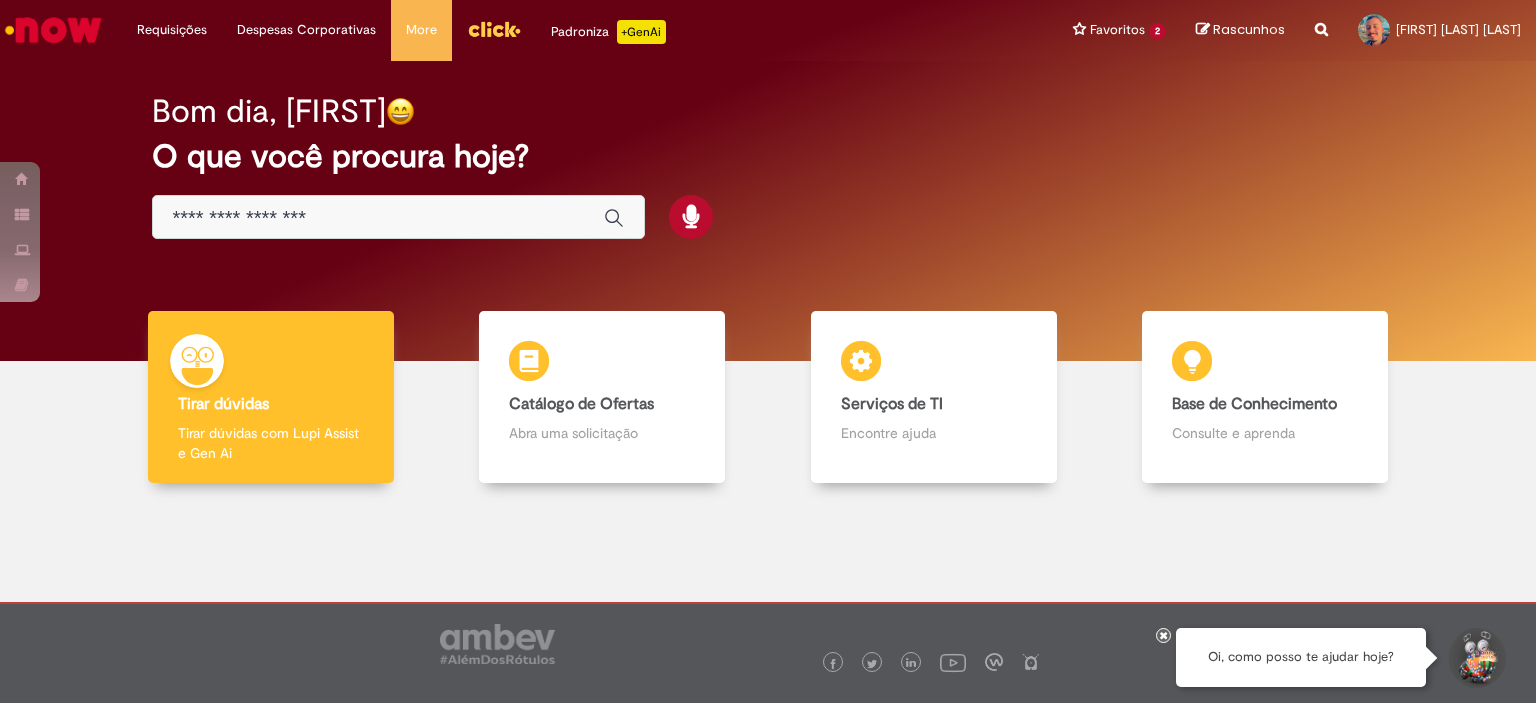 scroll, scrollTop: 0, scrollLeft: 0, axis: both 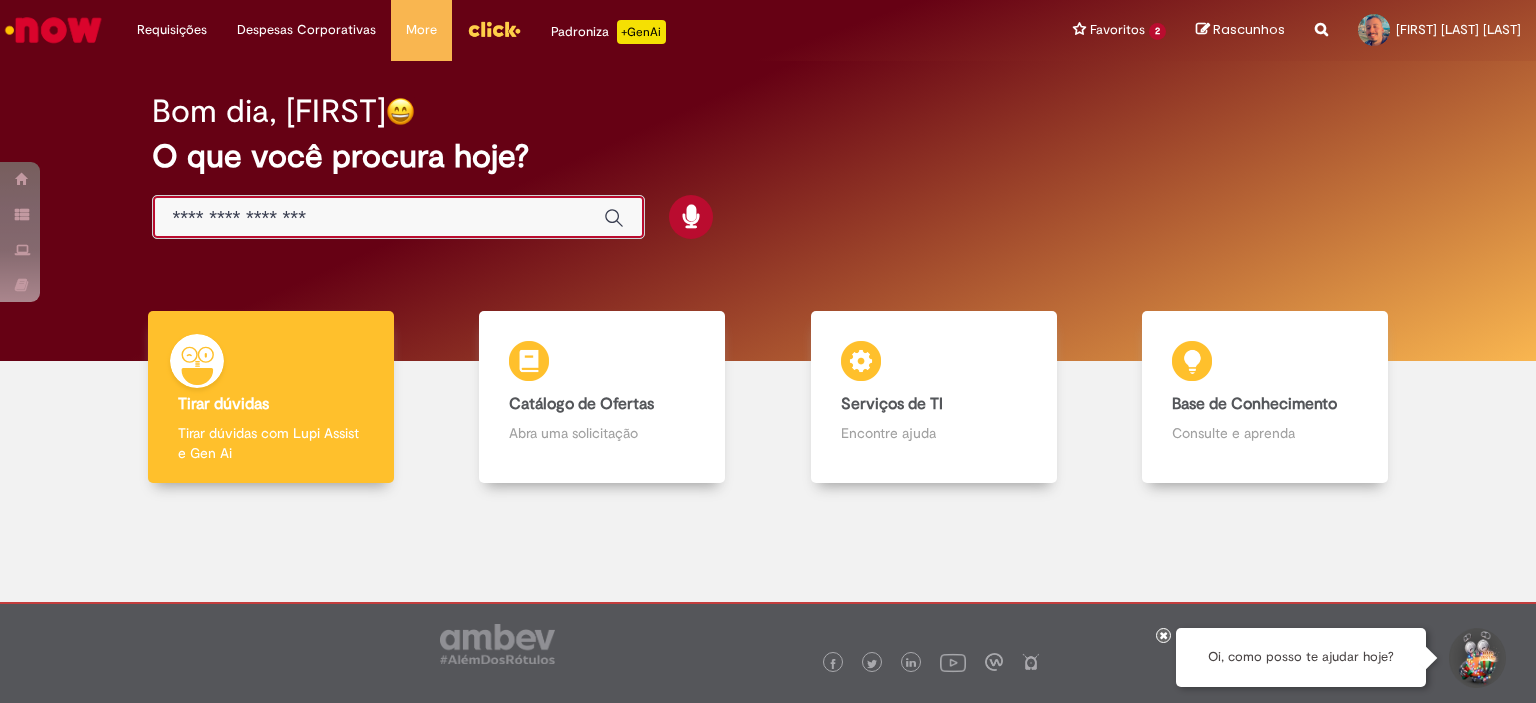 click at bounding box center [378, 218] 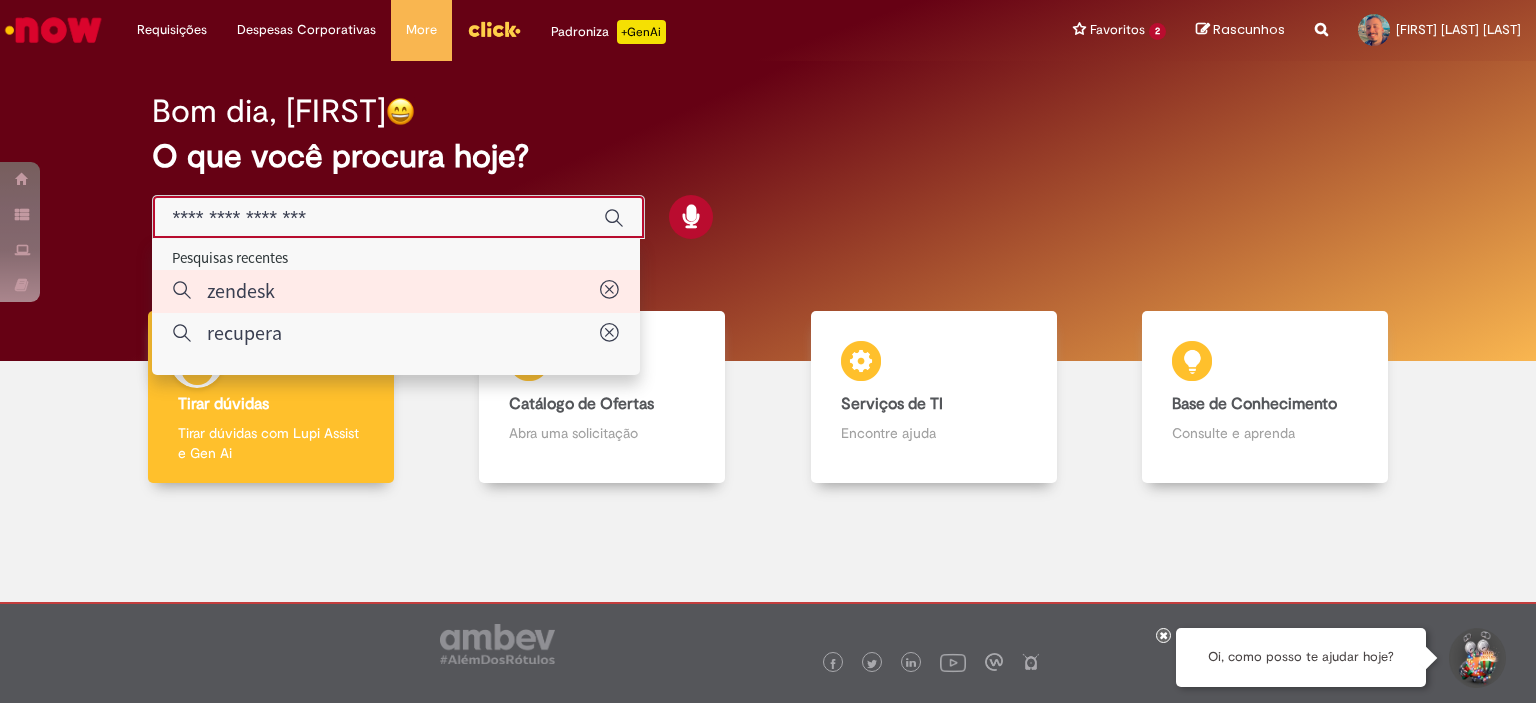 type on "*******" 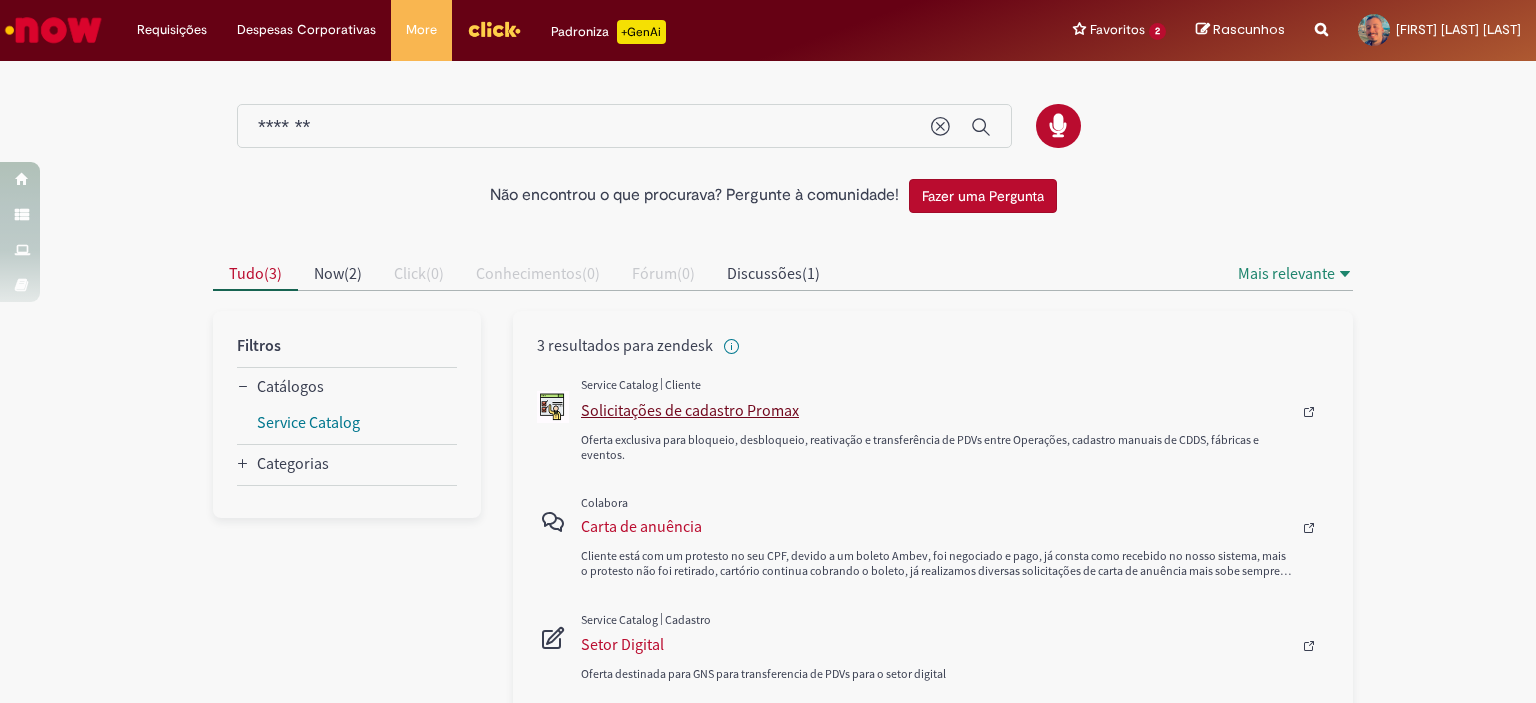 click on "Solicitações de cadastro Promax" at bounding box center [936, 410] 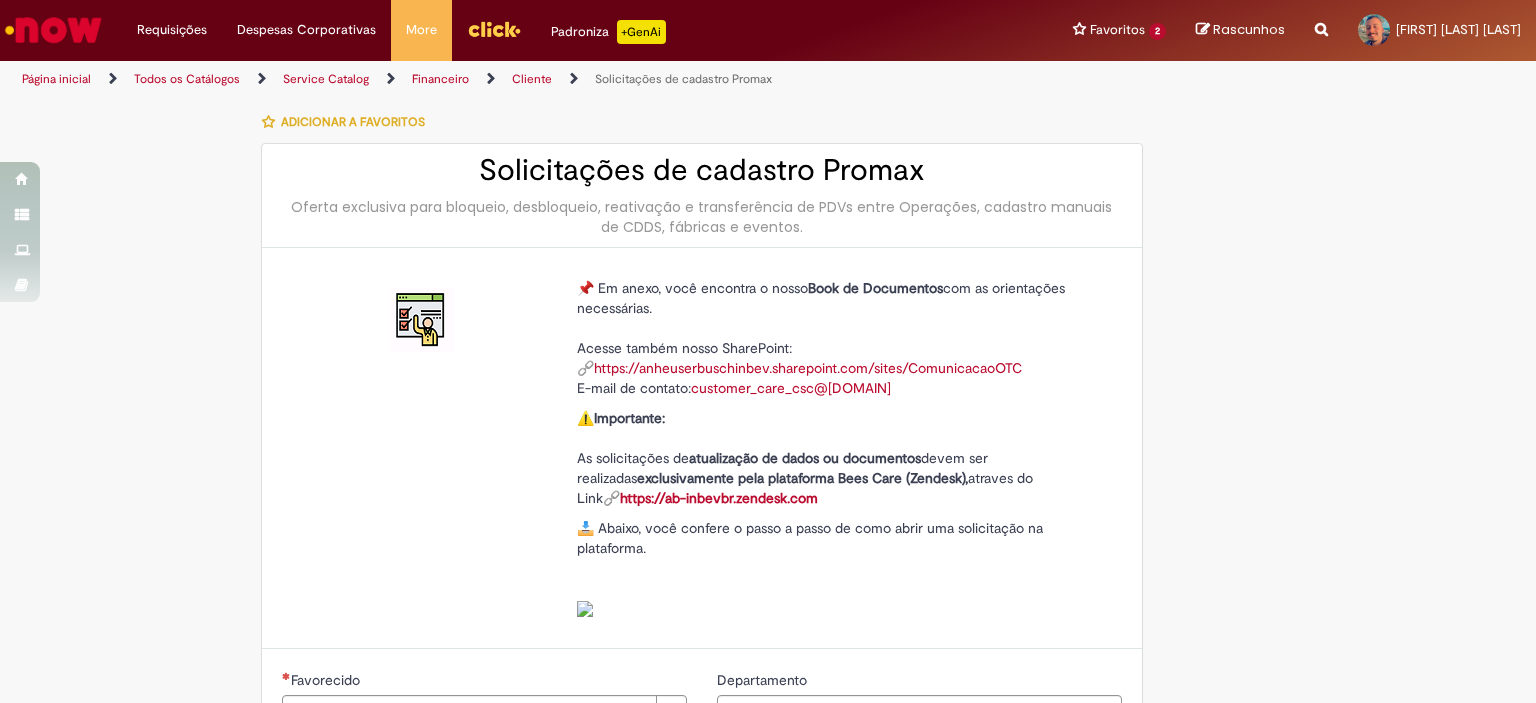 type on "********" 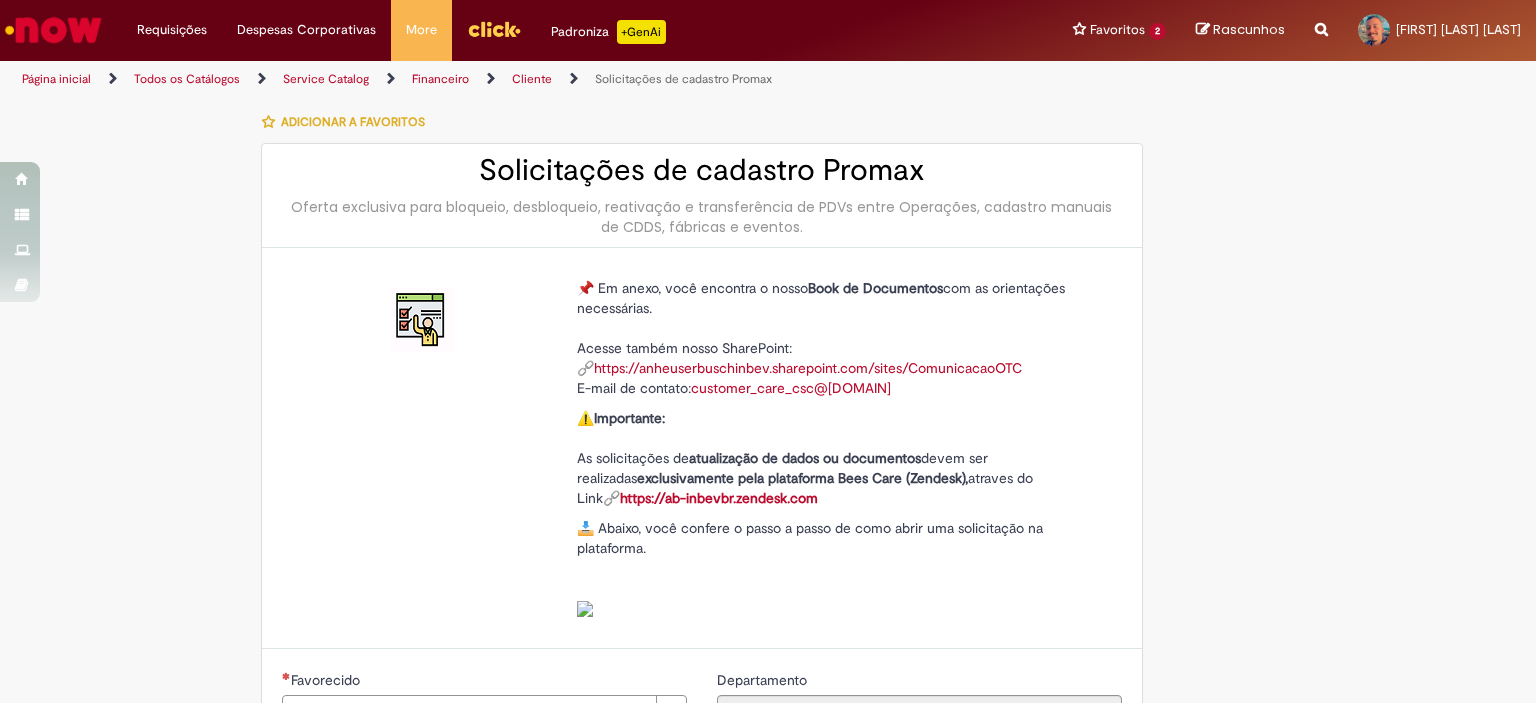 type on "**********" 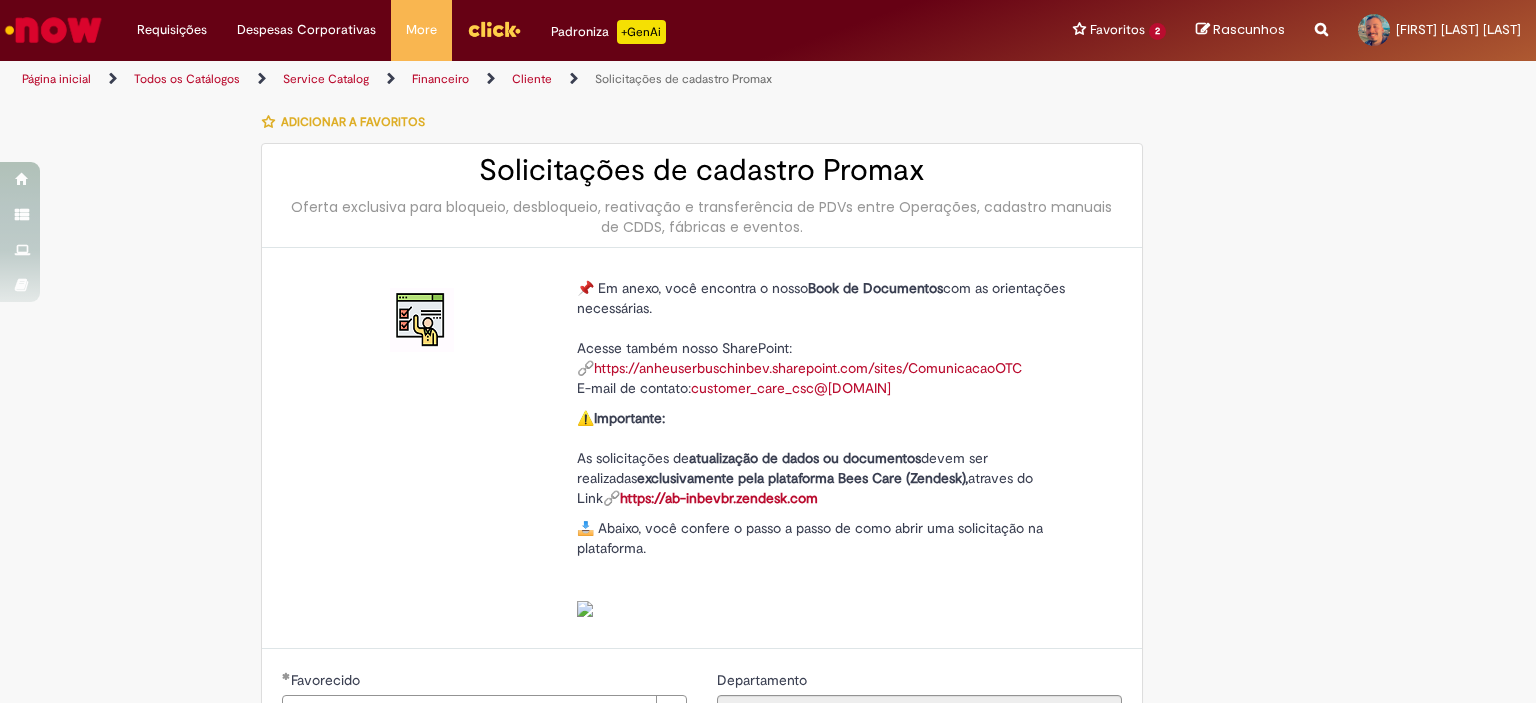 scroll, scrollTop: 100, scrollLeft: 0, axis: vertical 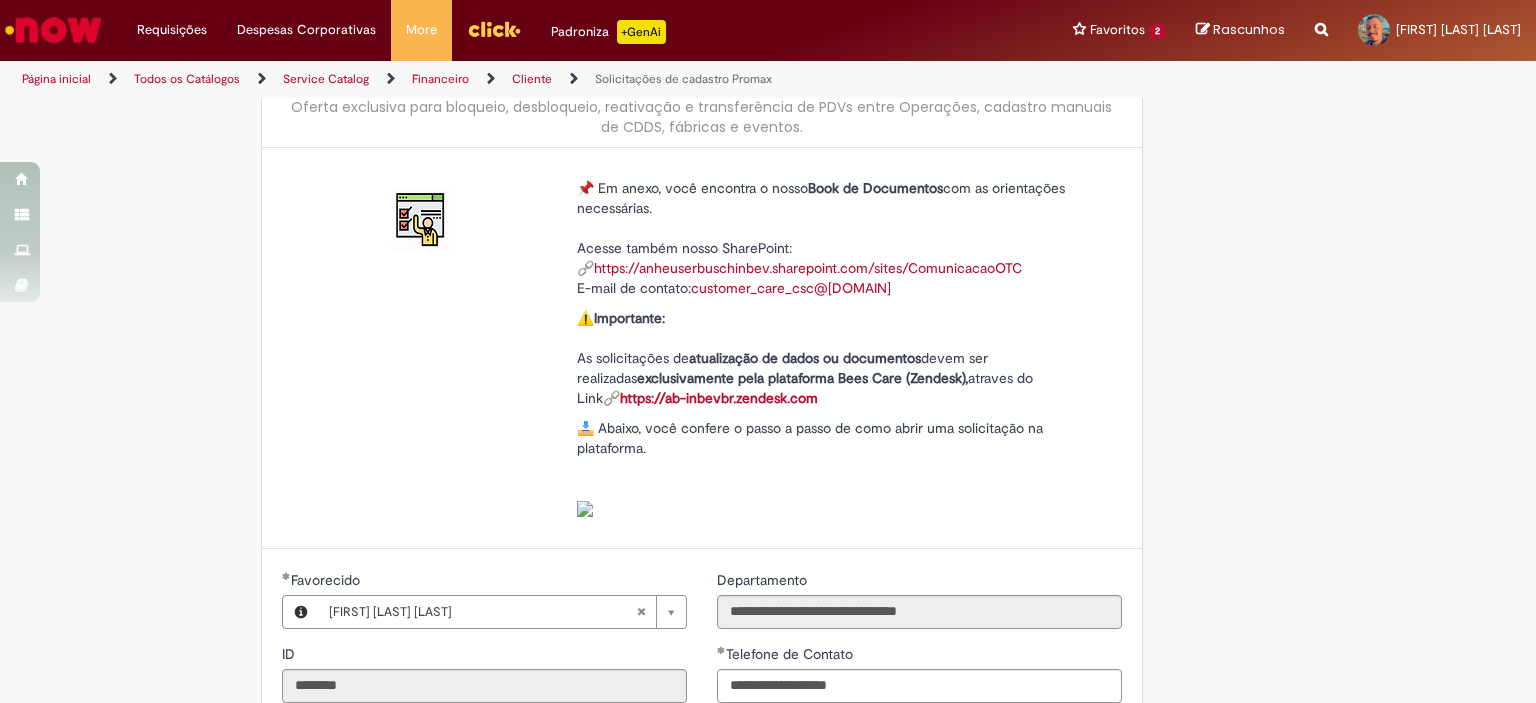 click on "https://ab-inbevbr.zendesk.com" at bounding box center (719, 398) 